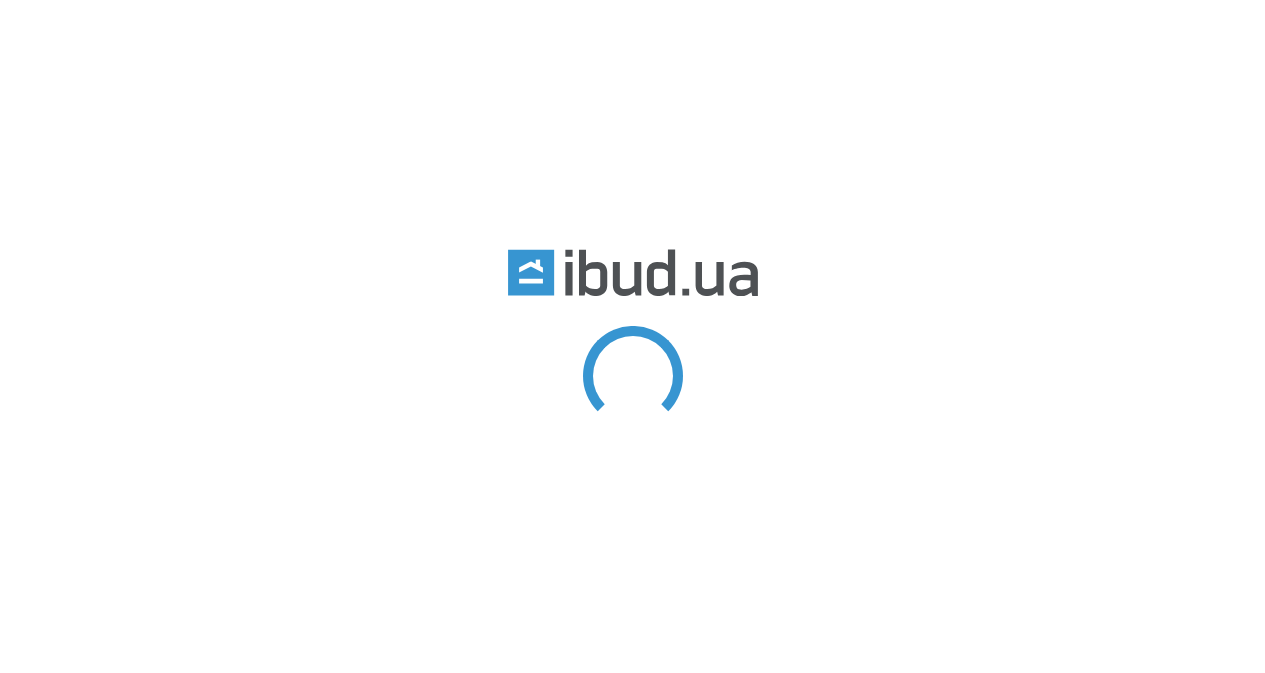 scroll, scrollTop: 0, scrollLeft: 0, axis: both 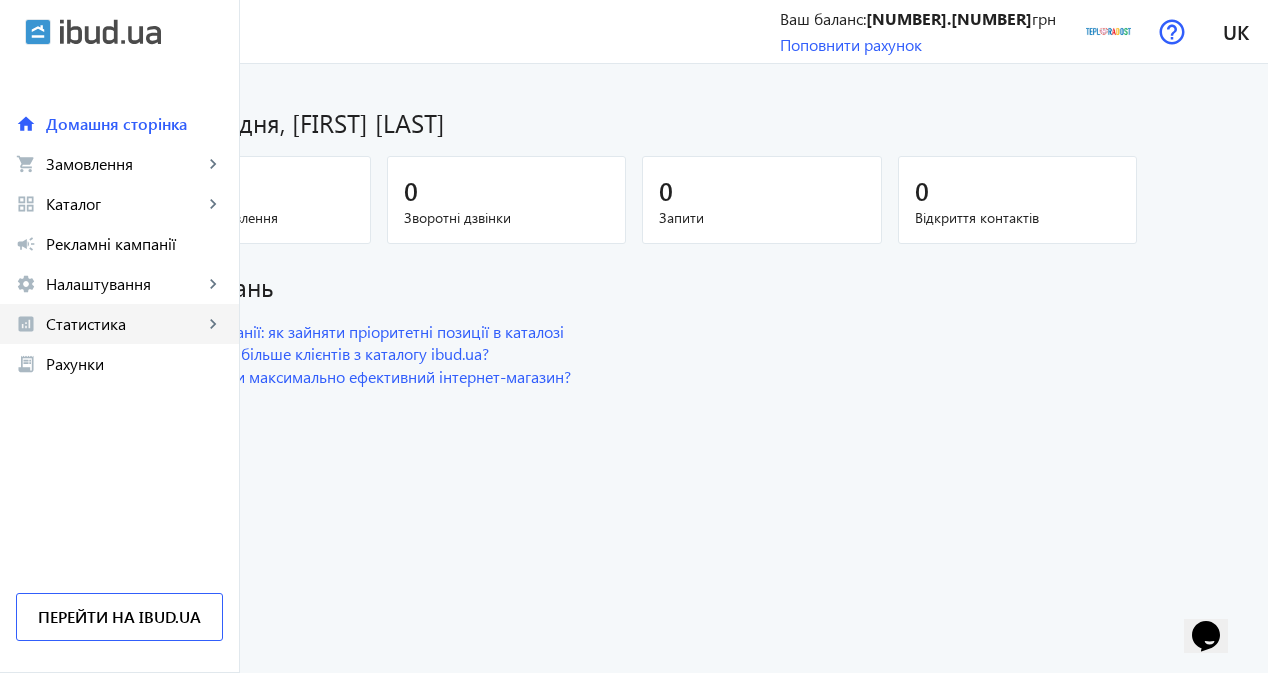click on "Статистика" 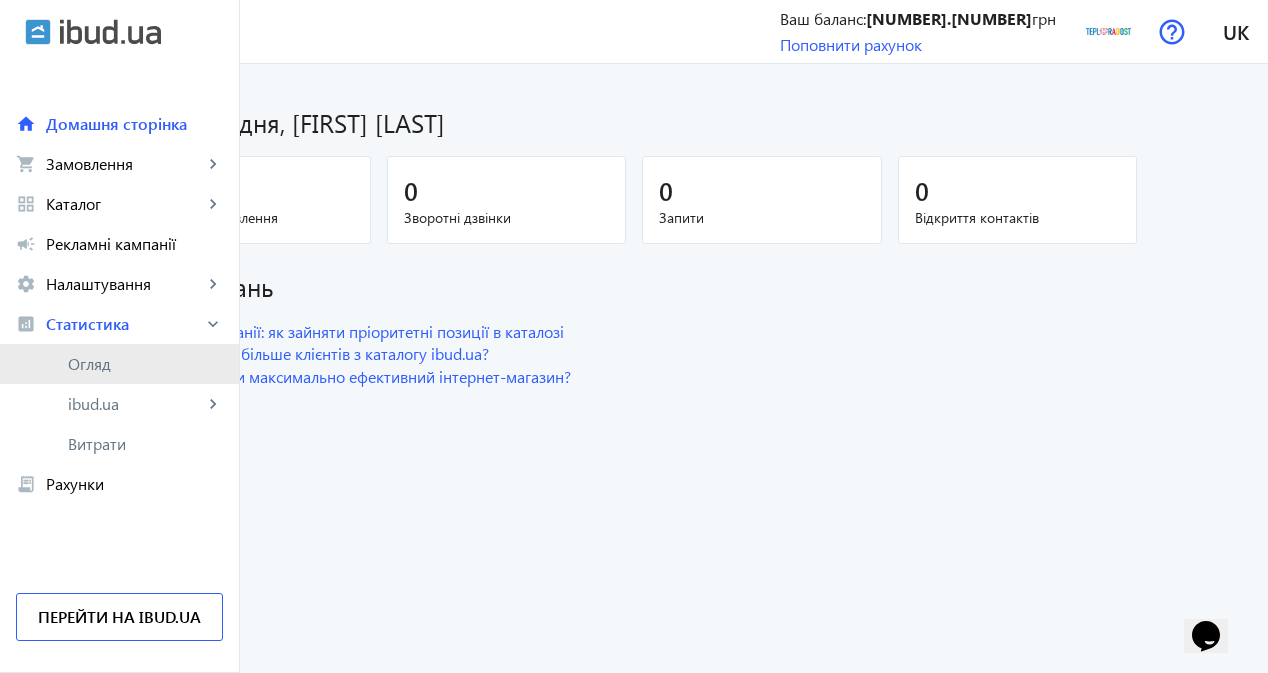 click on "Огляд" 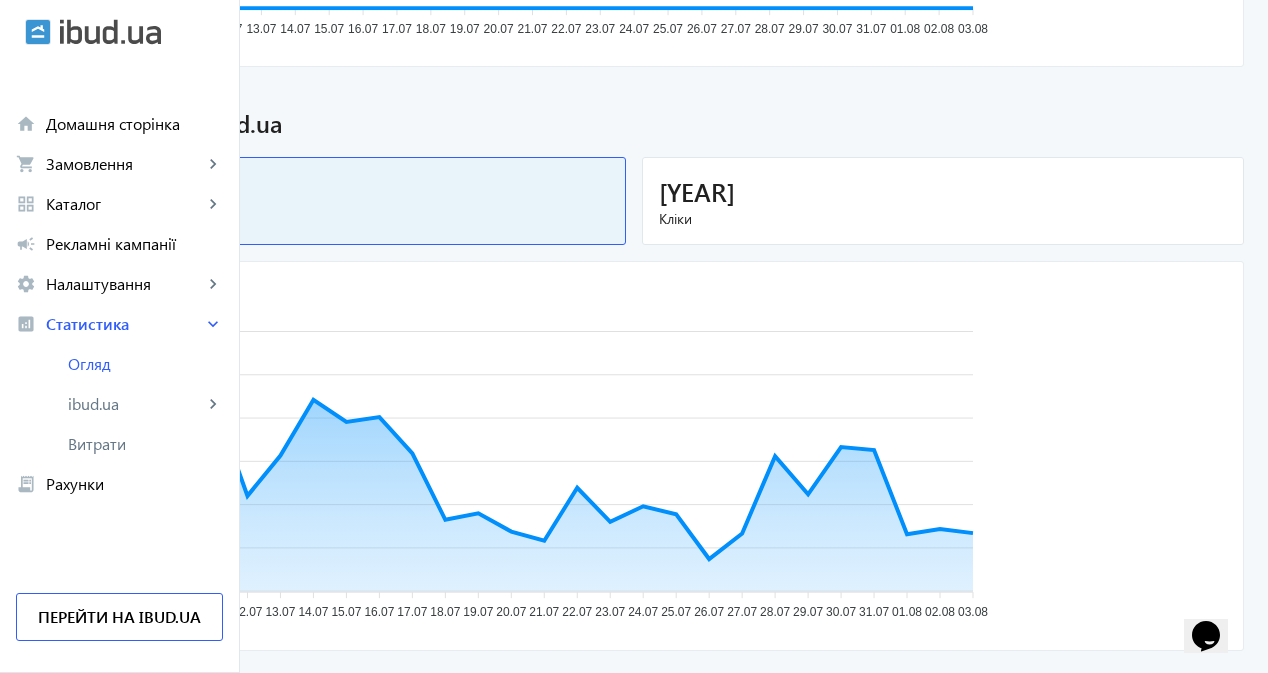 scroll, scrollTop: 600, scrollLeft: 0, axis: vertical 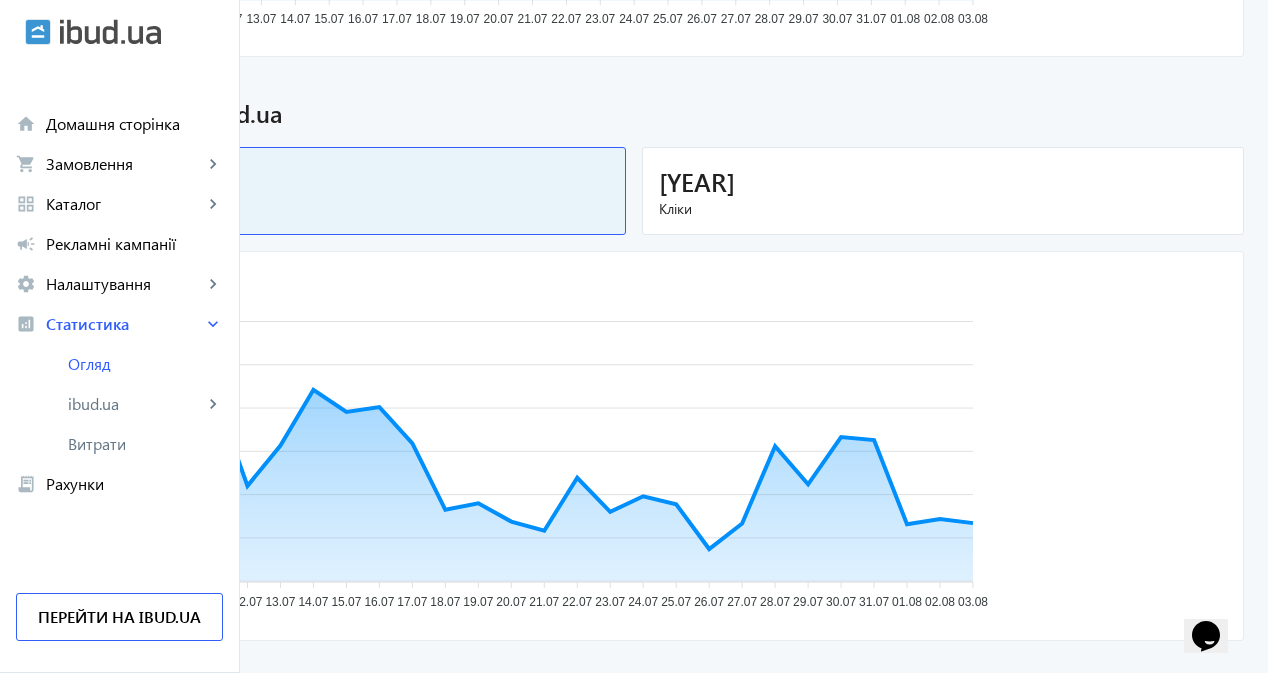 click on "[YEAR]" 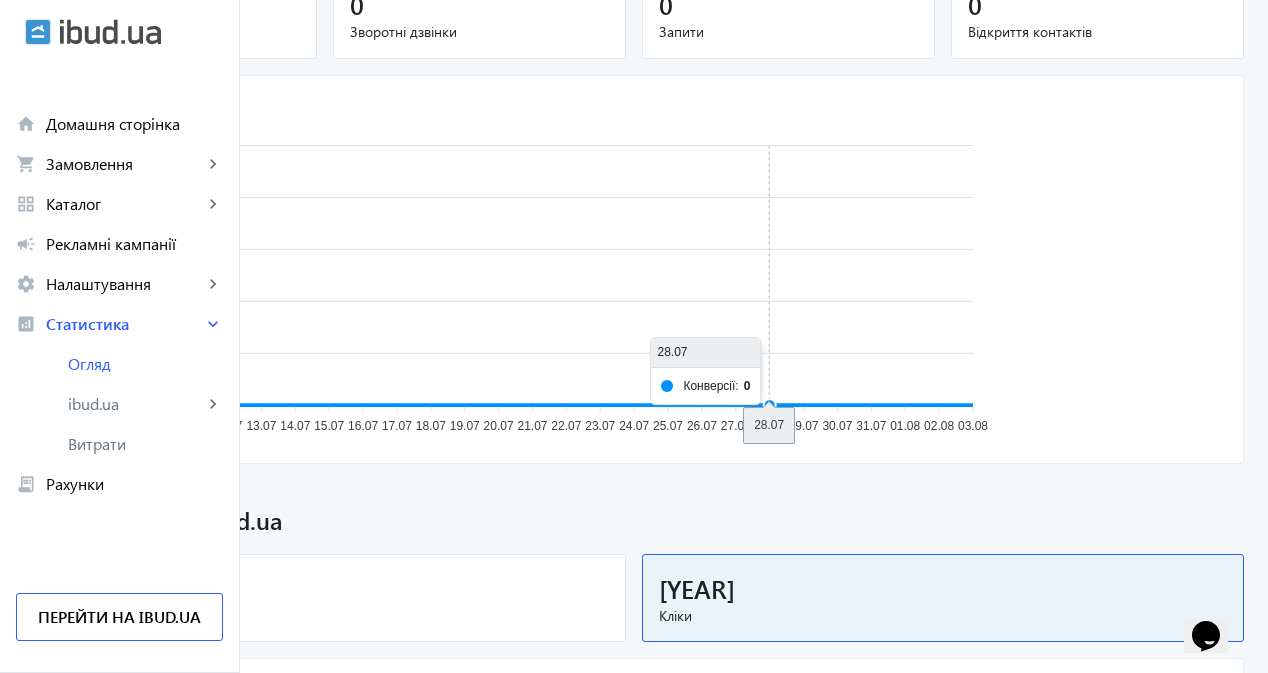 scroll, scrollTop: 0, scrollLeft: 0, axis: both 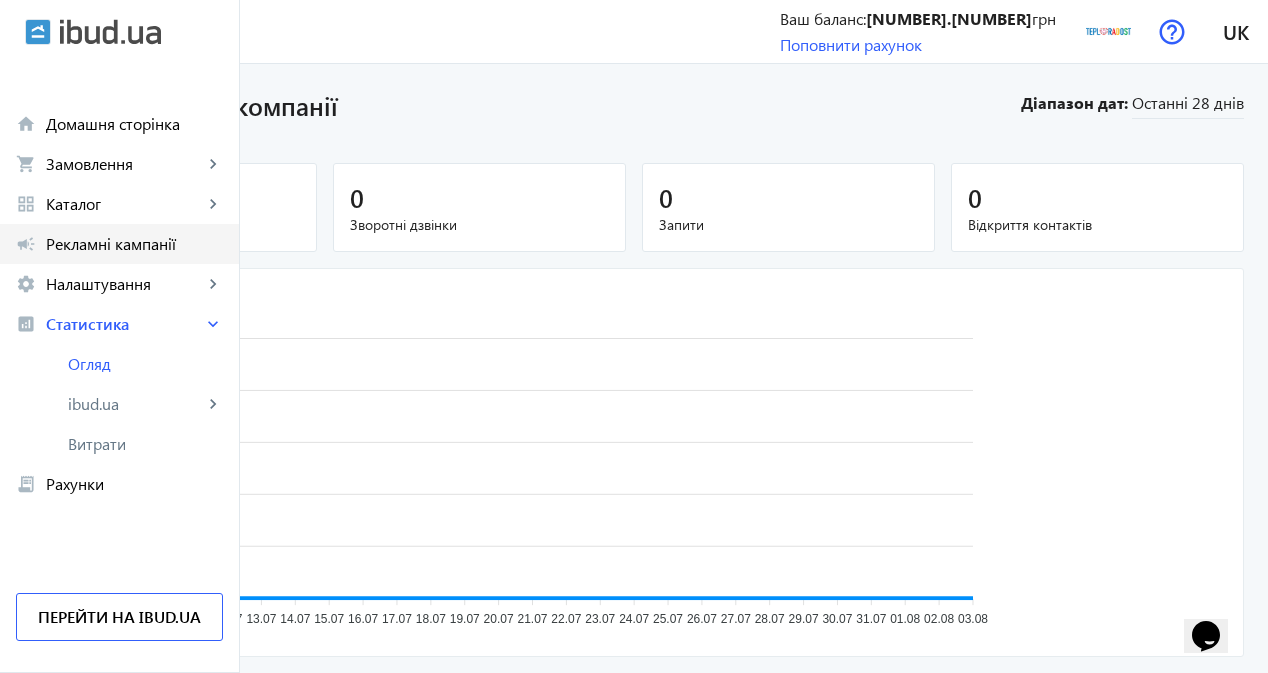 click on "Рекламні кампанії" 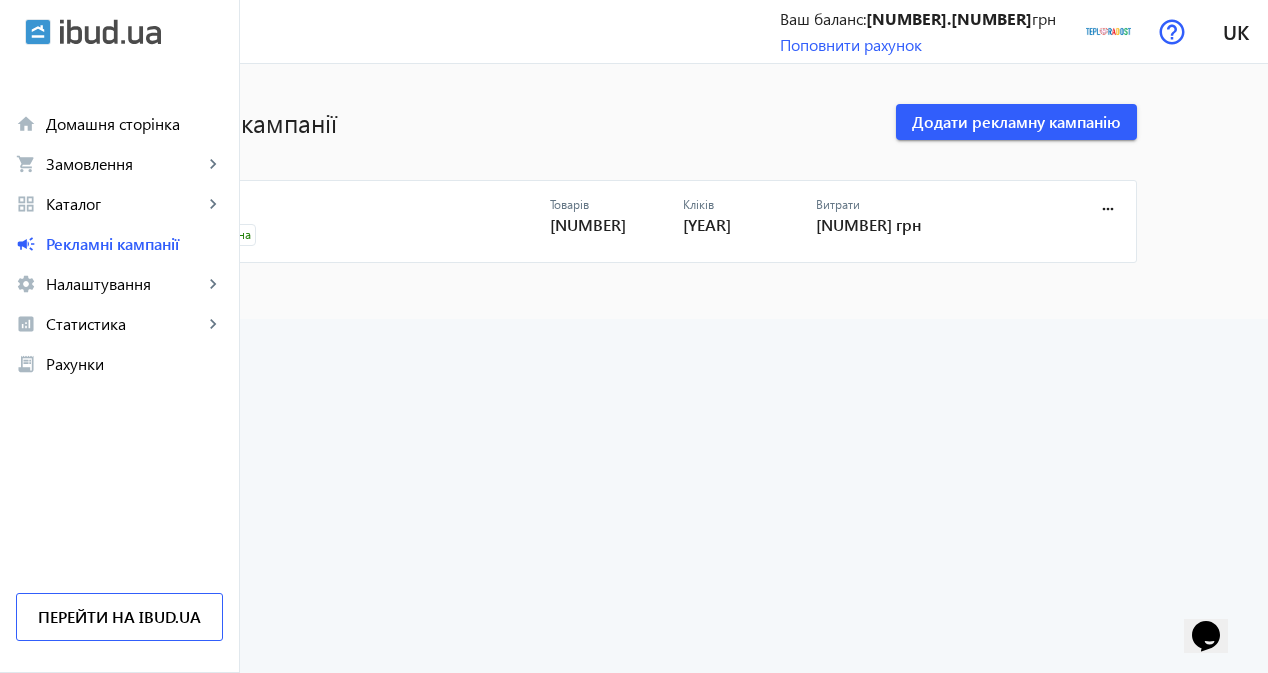 click on "CPC" at bounding box center [364, 211] 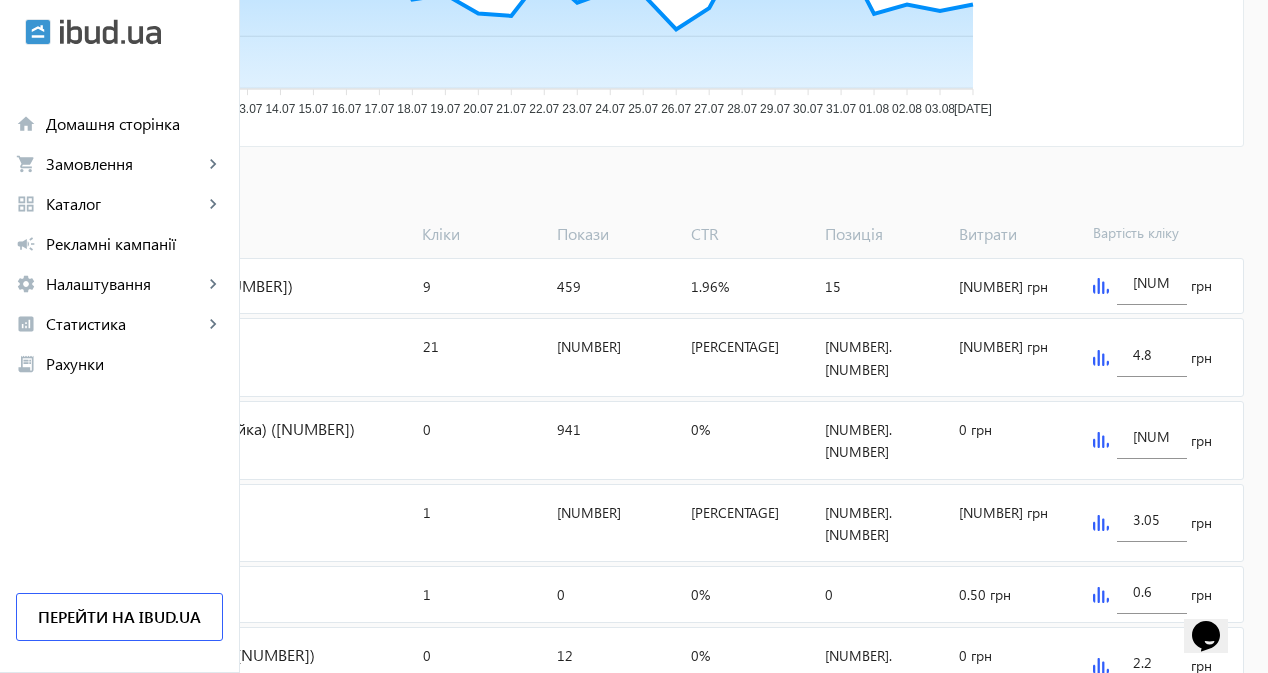 scroll, scrollTop: 600, scrollLeft: 0, axis: vertical 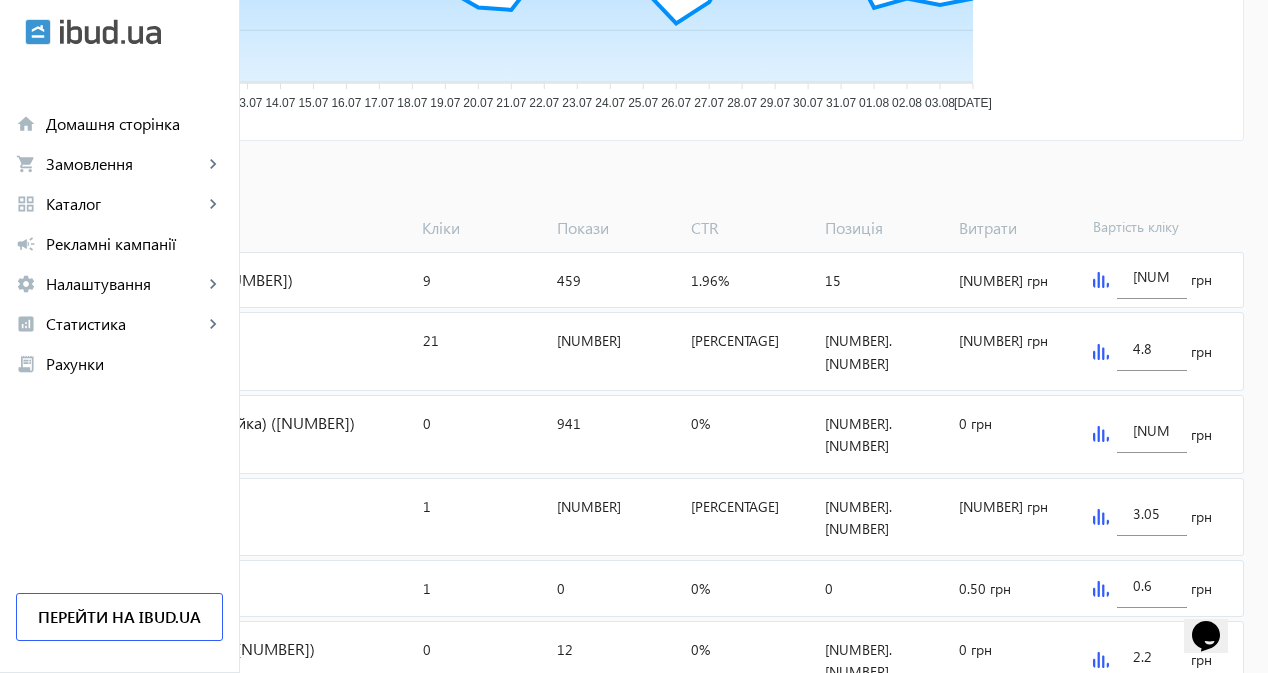 click 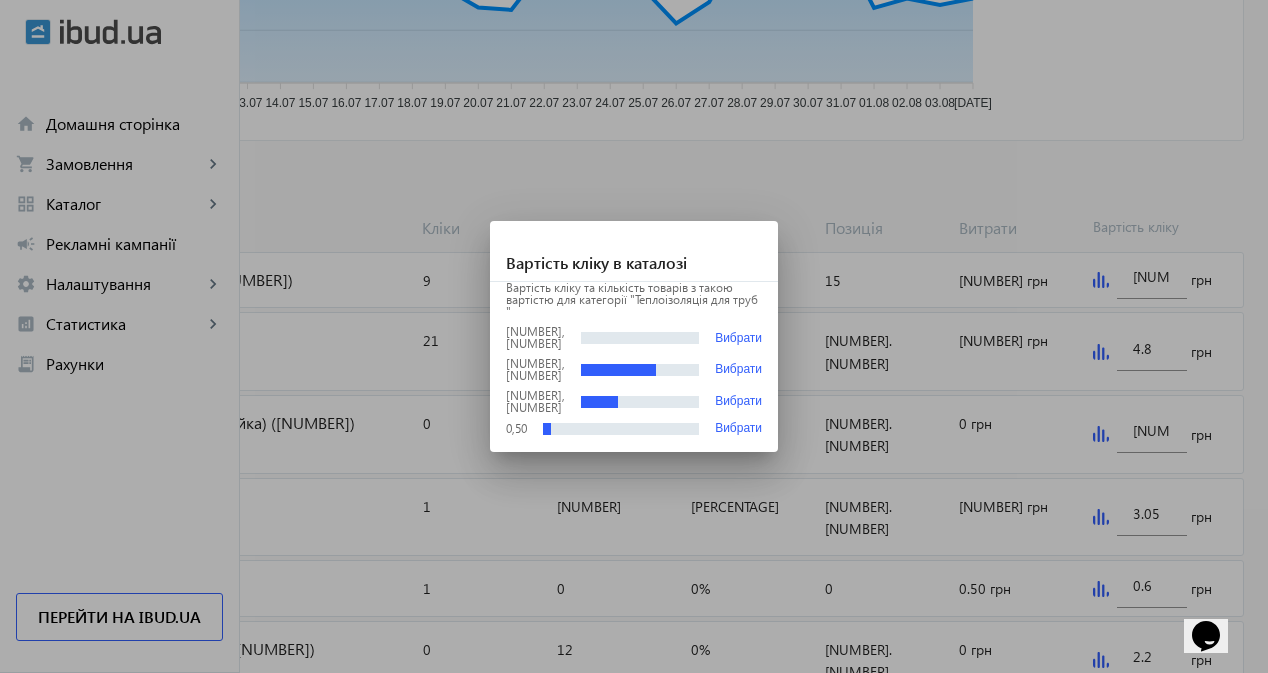 scroll, scrollTop: 0, scrollLeft: 0, axis: both 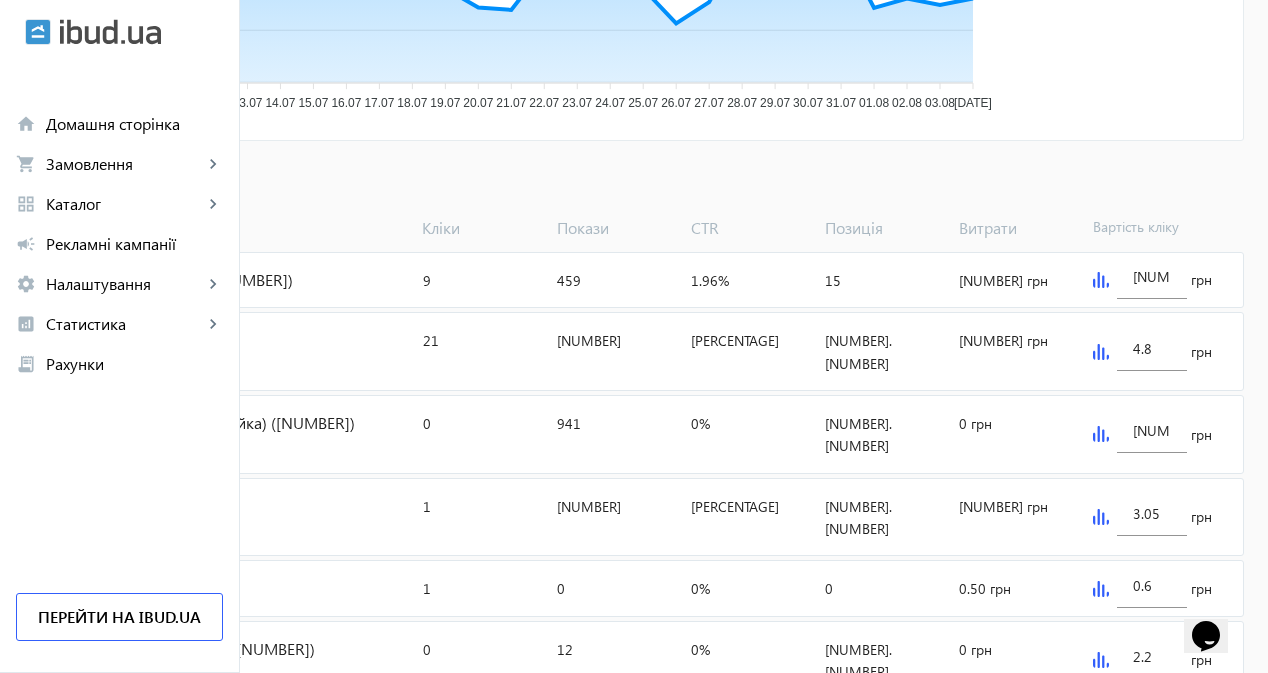click 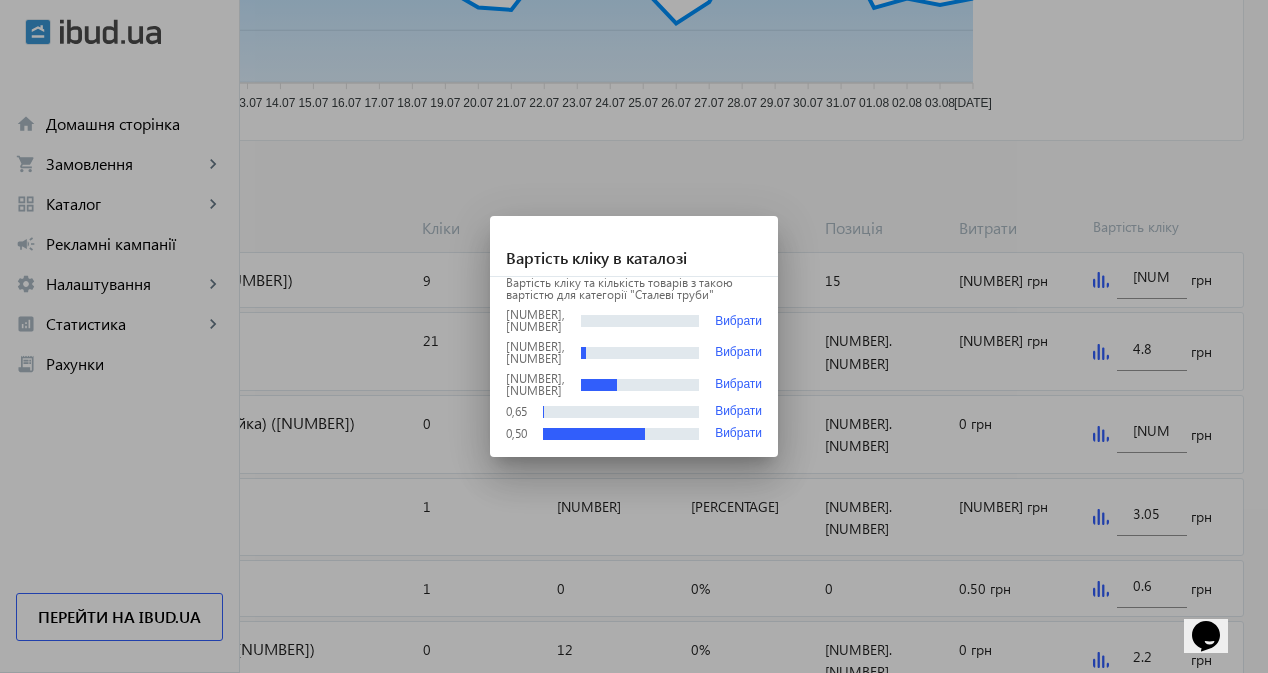 scroll, scrollTop: 0, scrollLeft: 0, axis: both 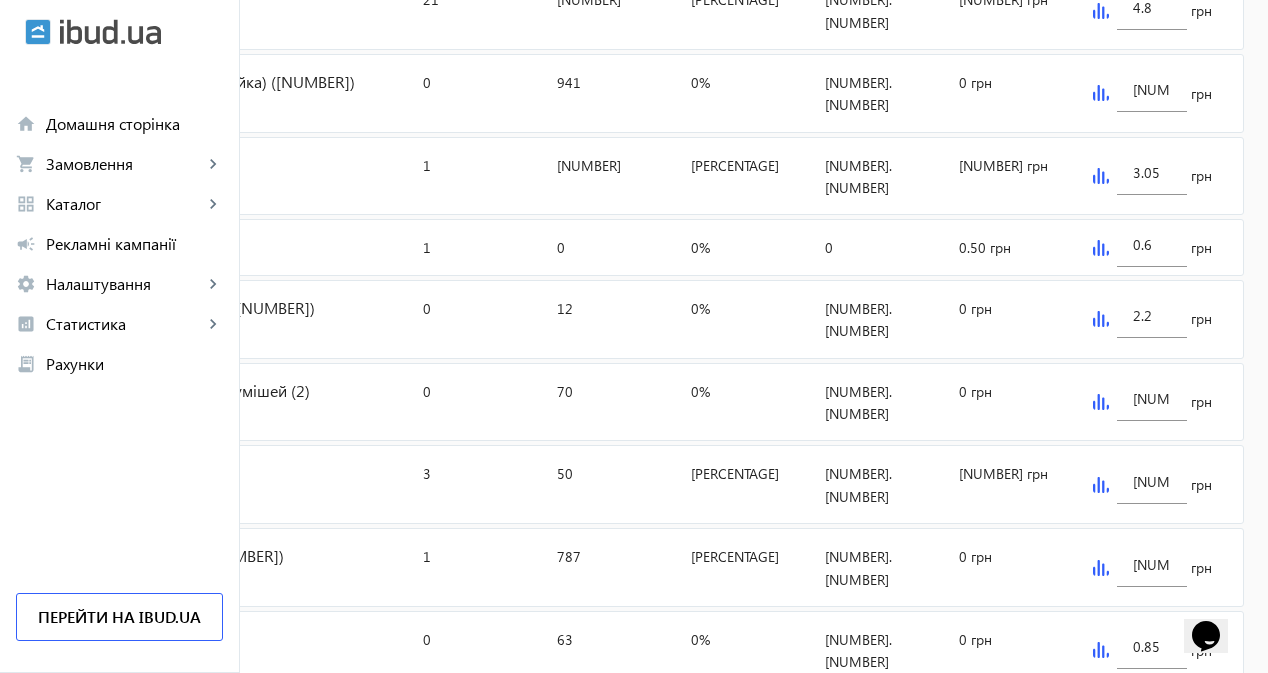 click 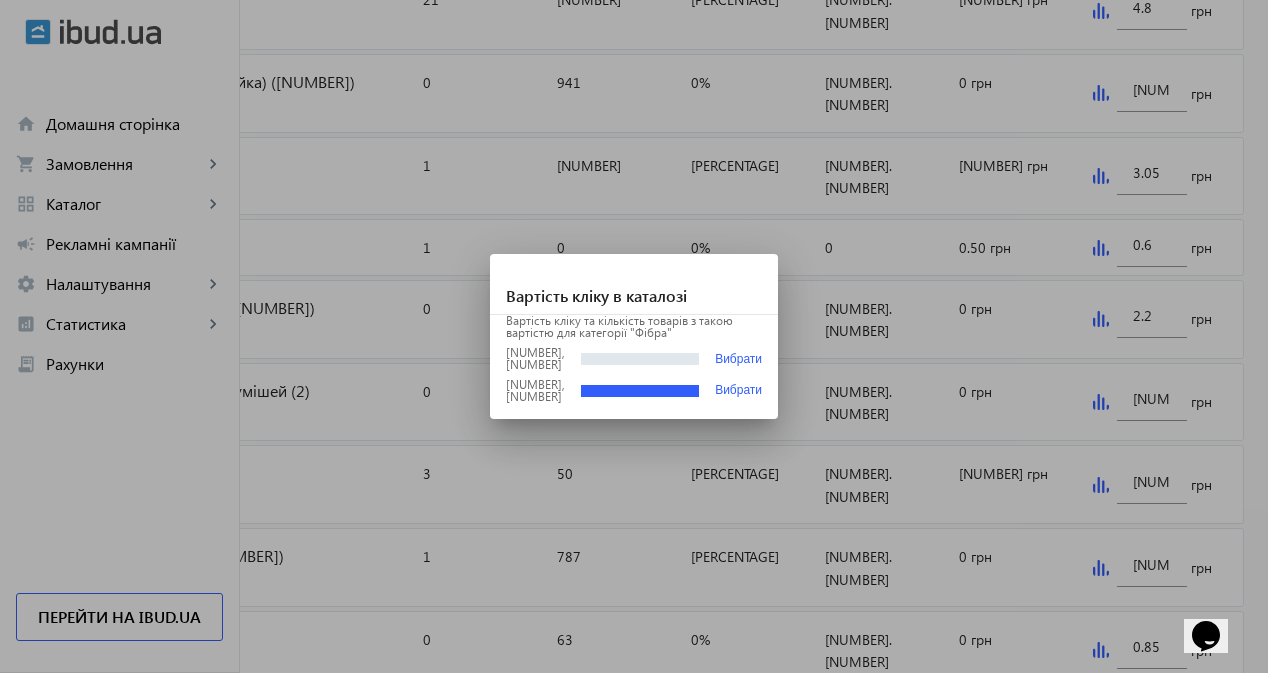 scroll, scrollTop: 0, scrollLeft: 0, axis: both 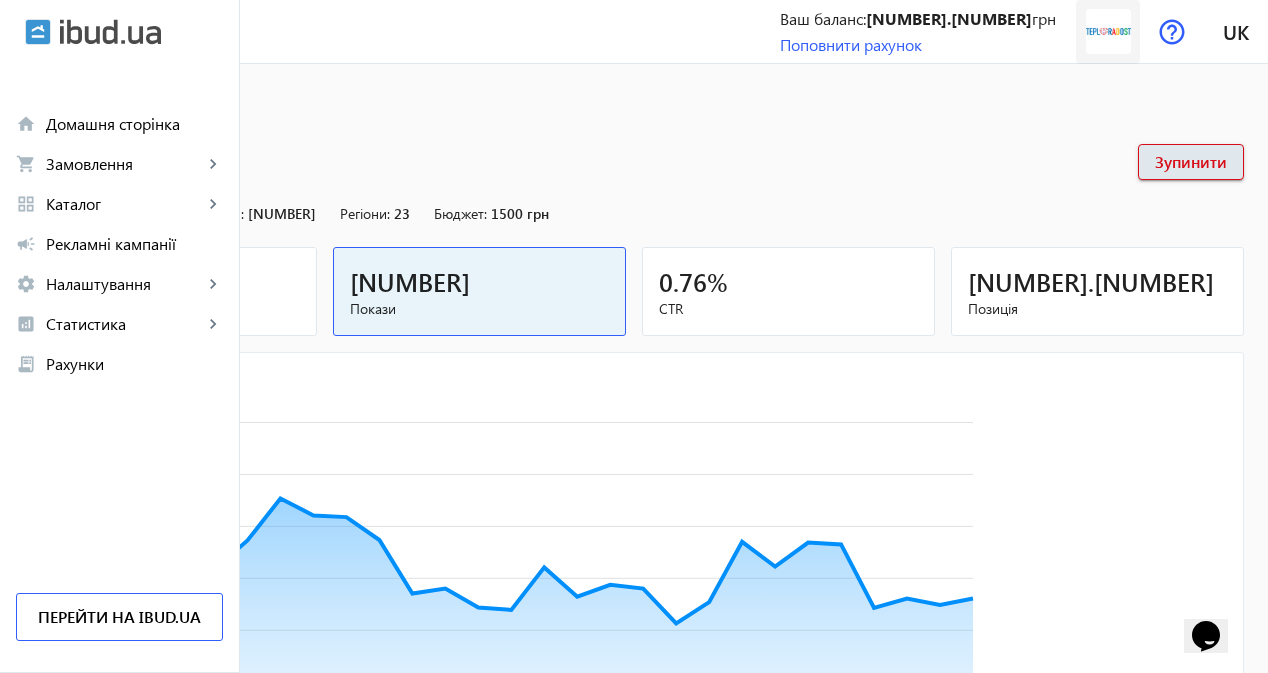 click 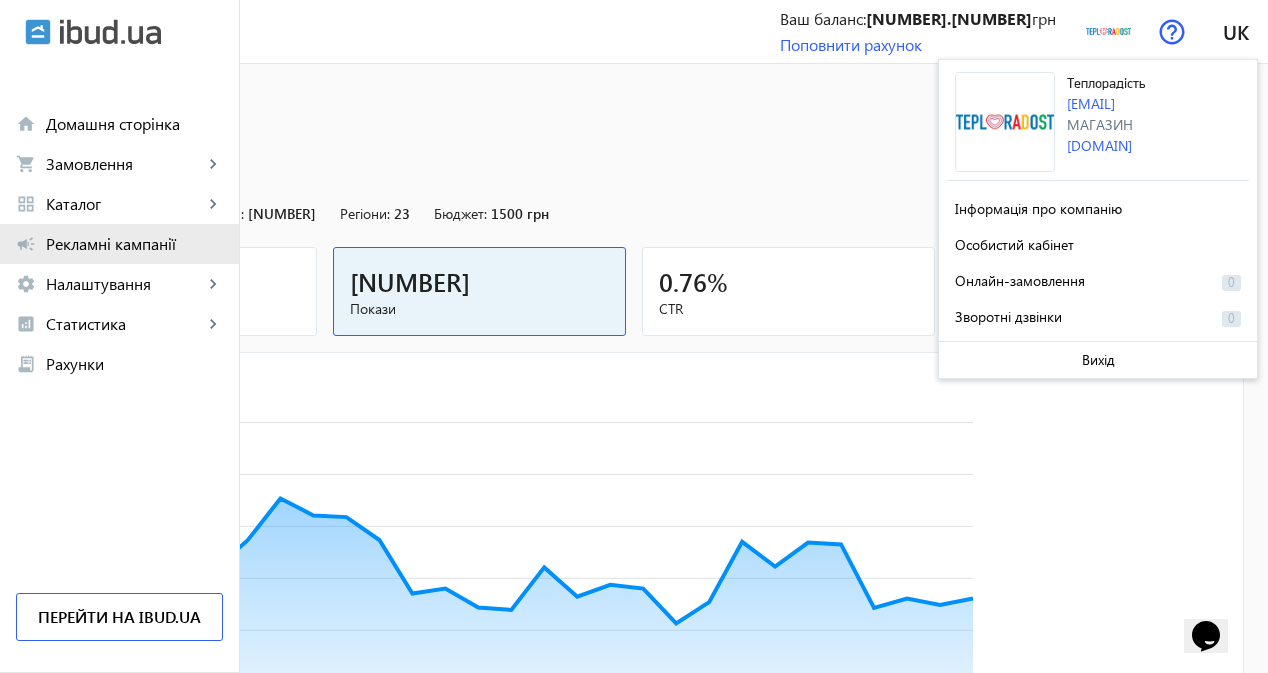 click on "campaign Рекламні кампанії" 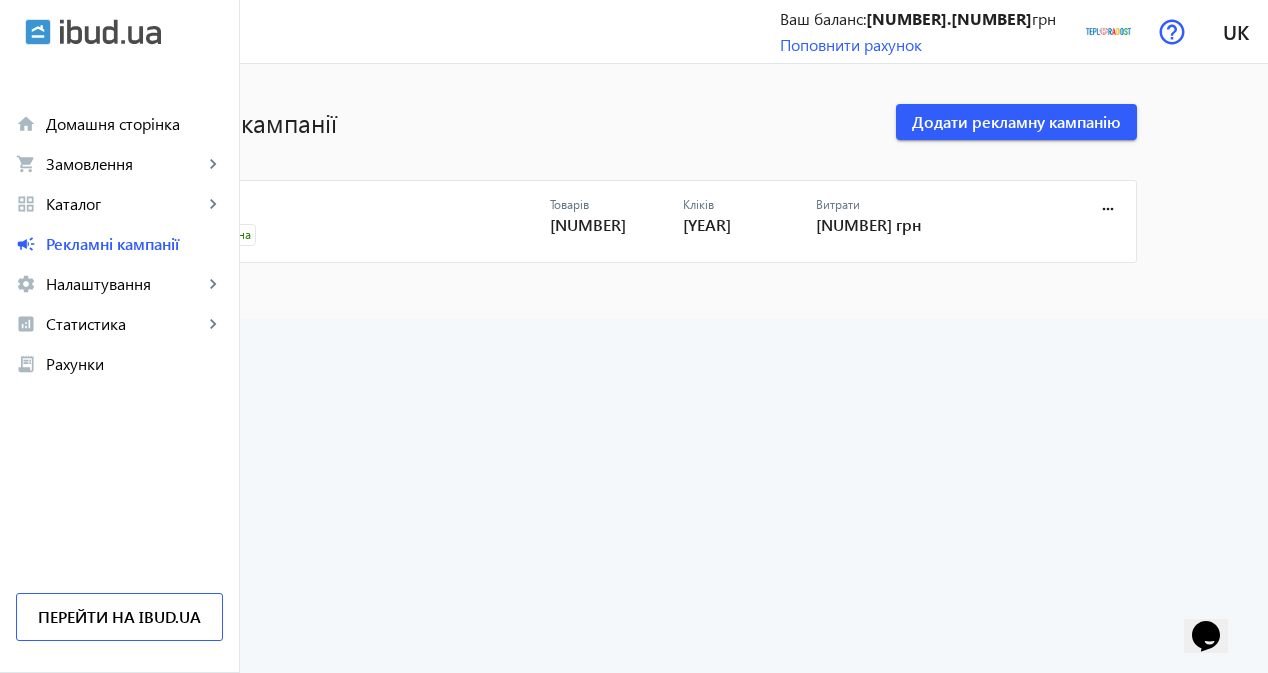 click on "CPC" at bounding box center (364, 211) 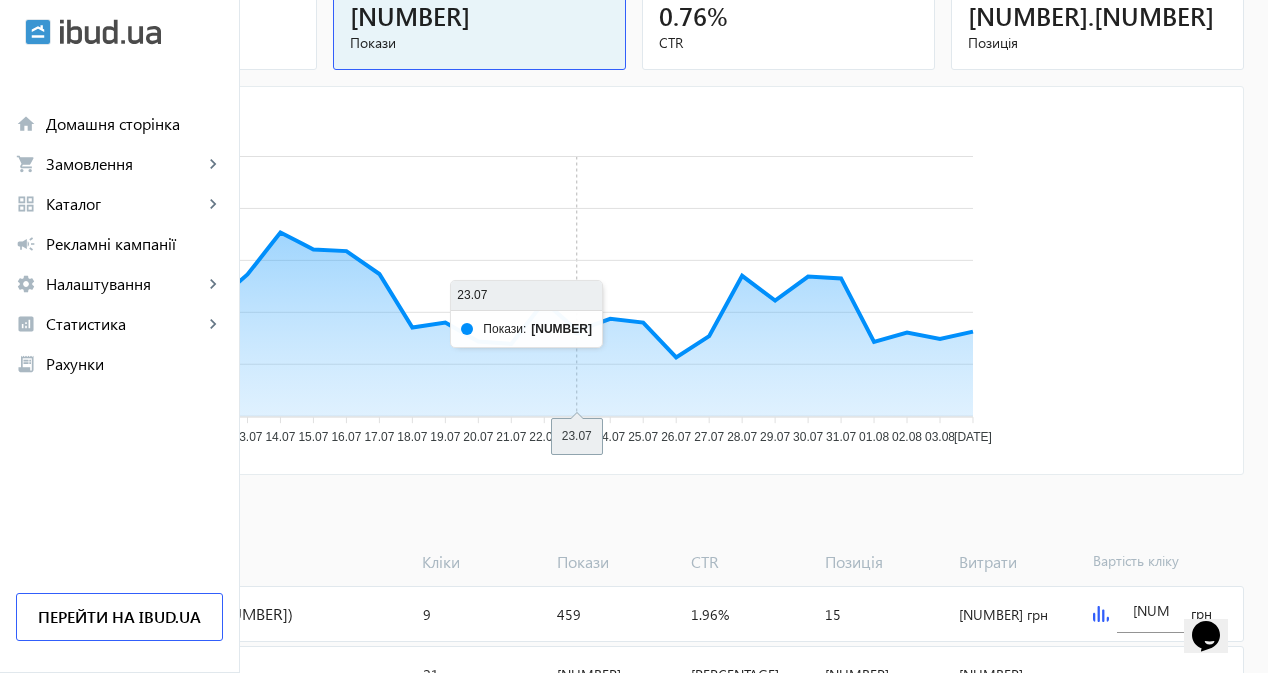 scroll, scrollTop: 300, scrollLeft: 0, axis: vertical 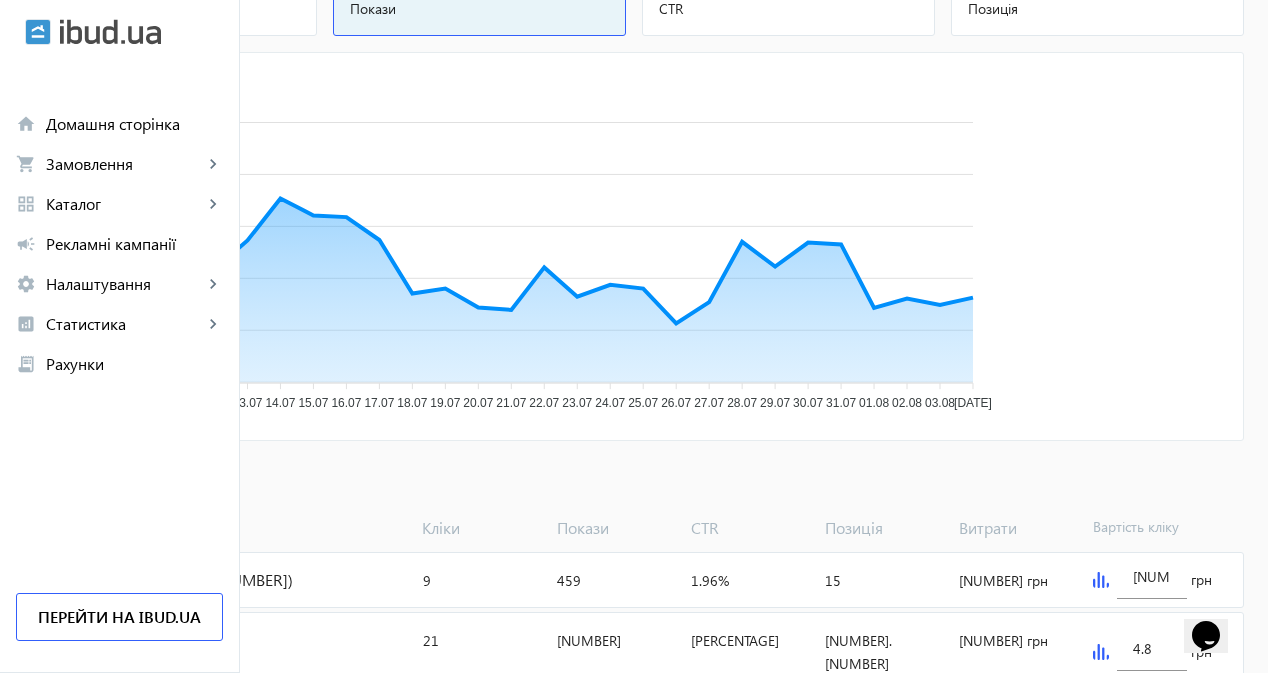 click 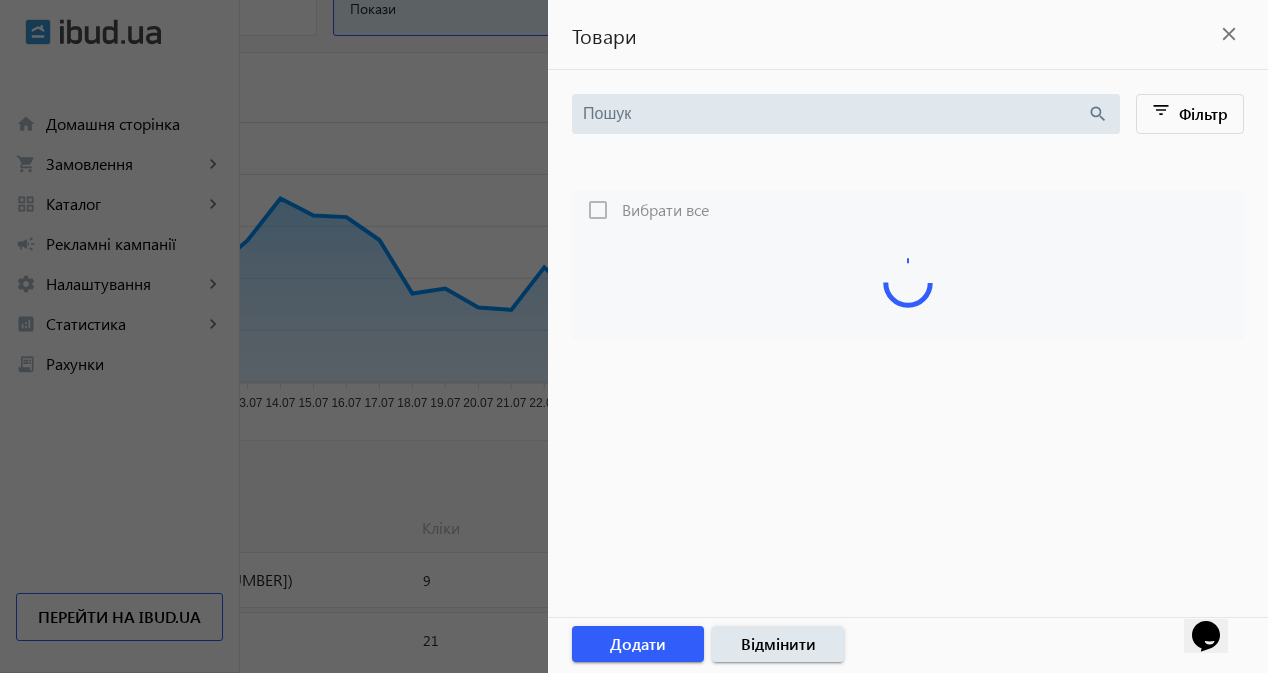 type 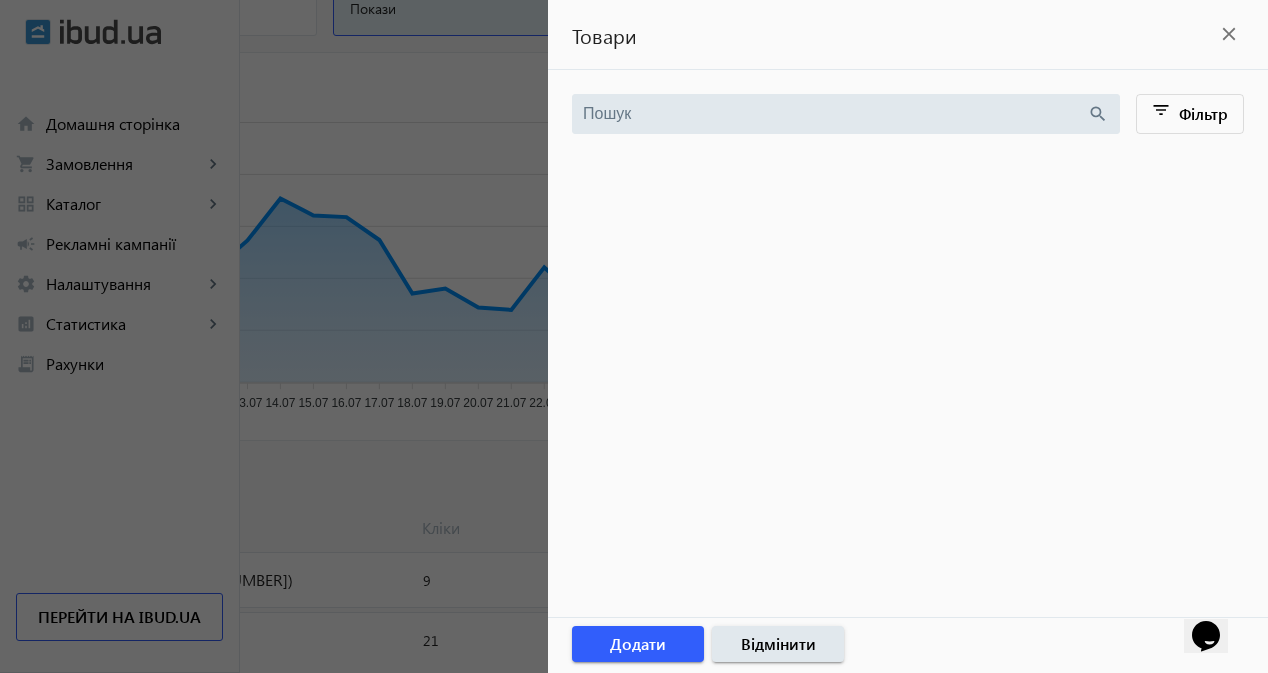 click 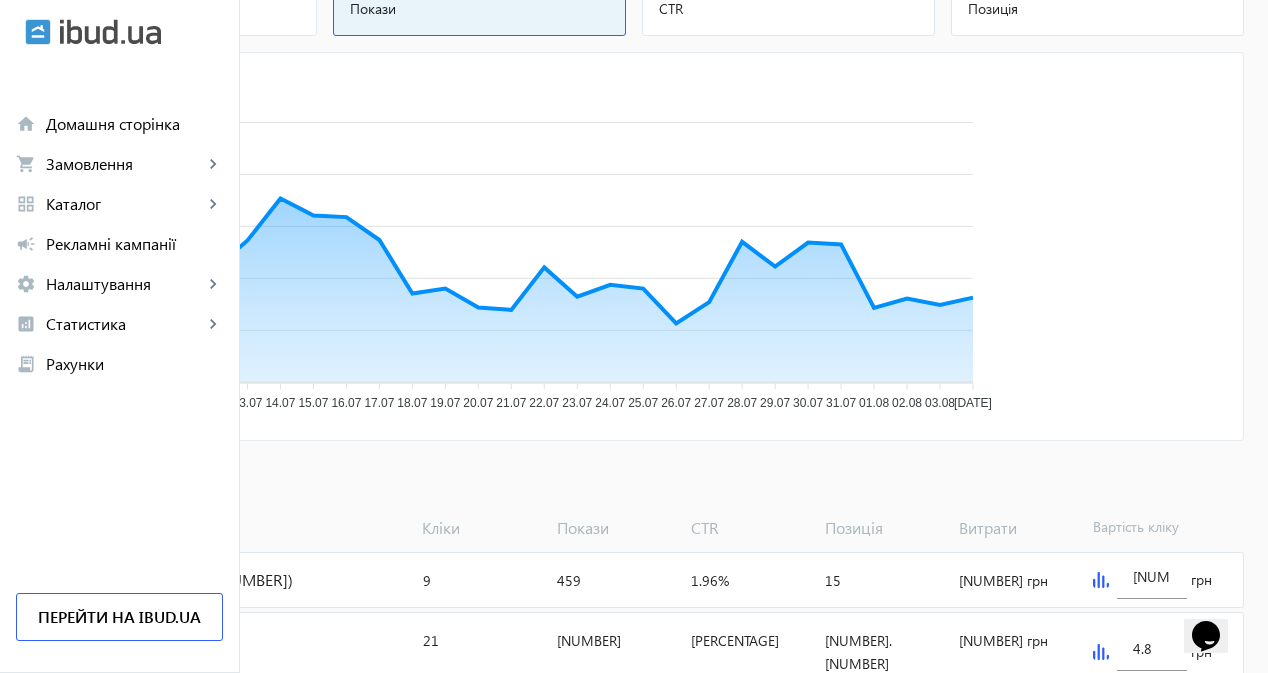 click on "Каталог" 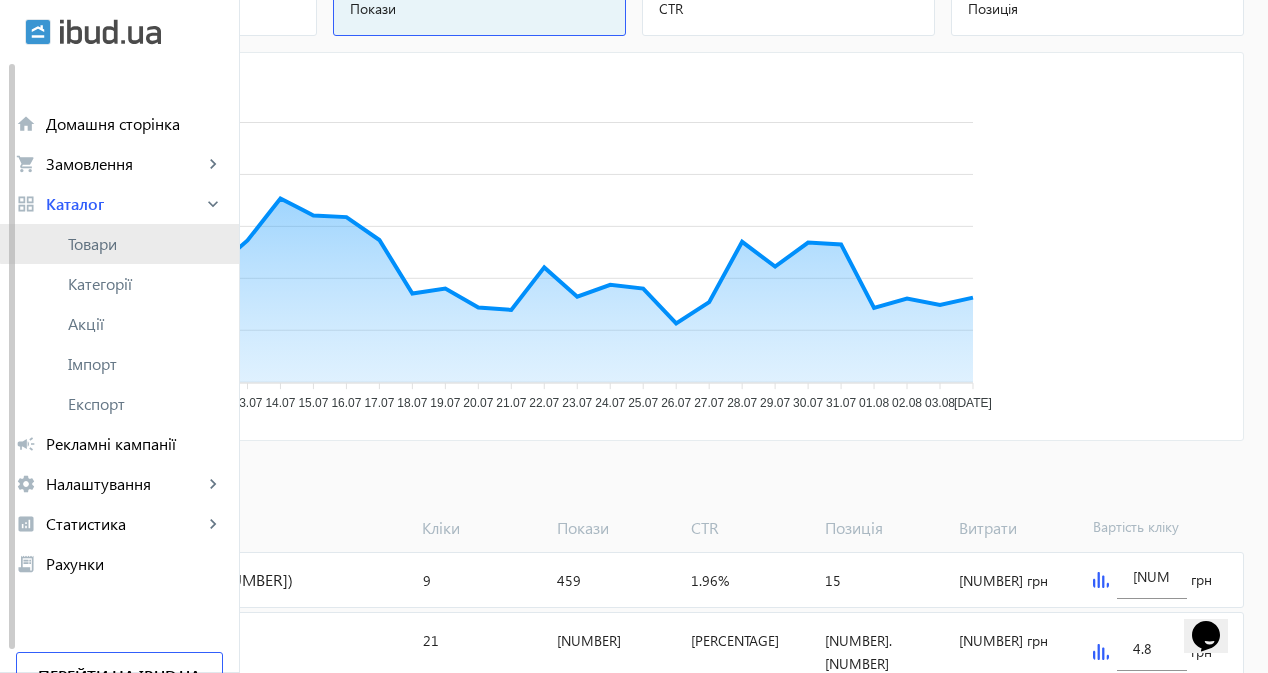 click on "Товари" 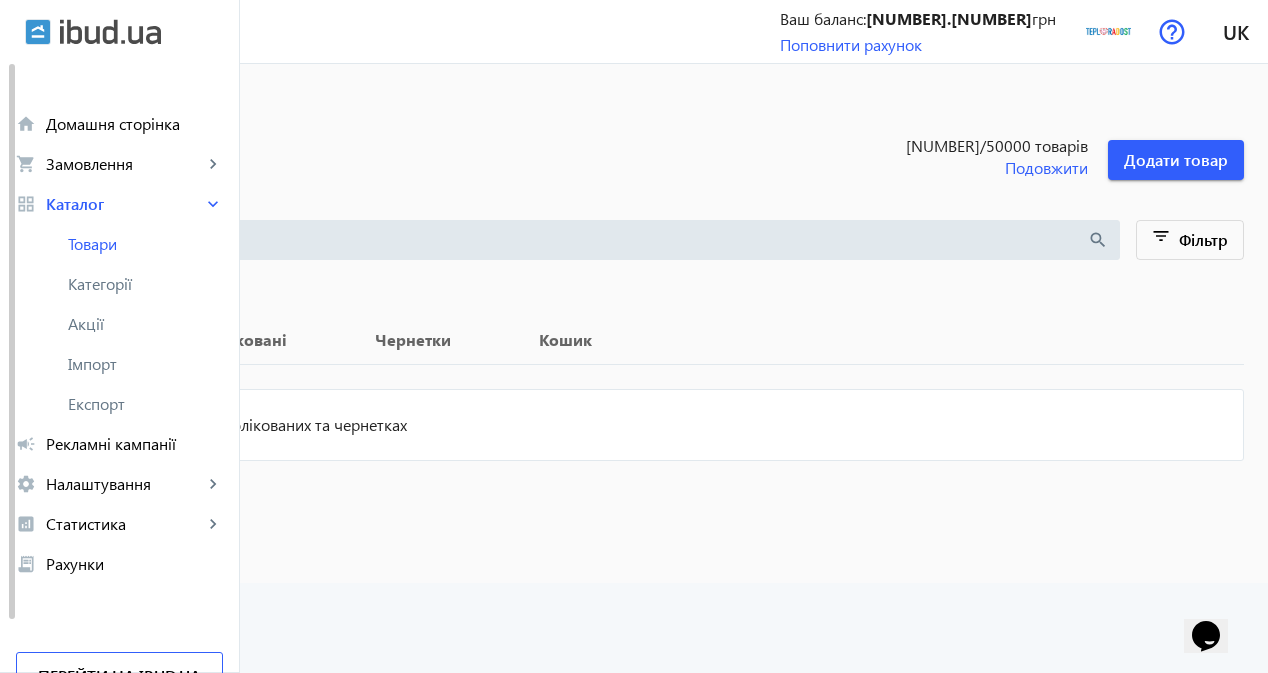 scroll, scrollTop: 0, scrollLeft: 0, axis: both 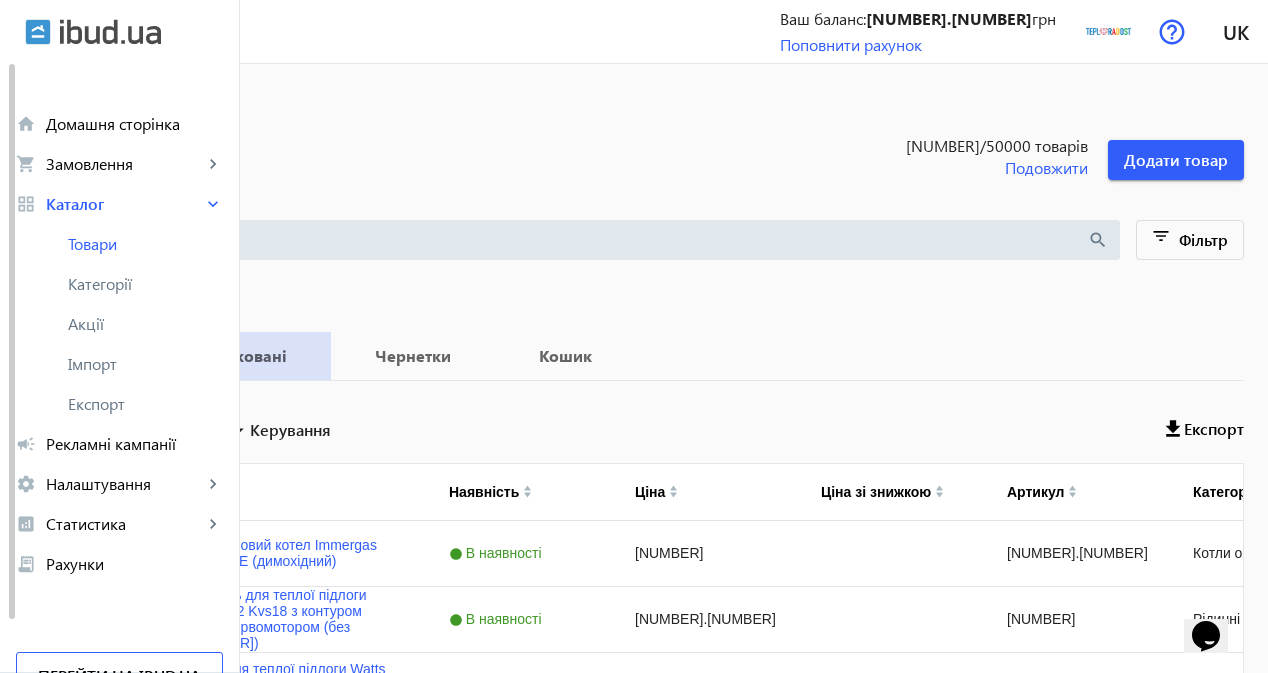 click on "Опубліковані" at bounding box center [233, 356] 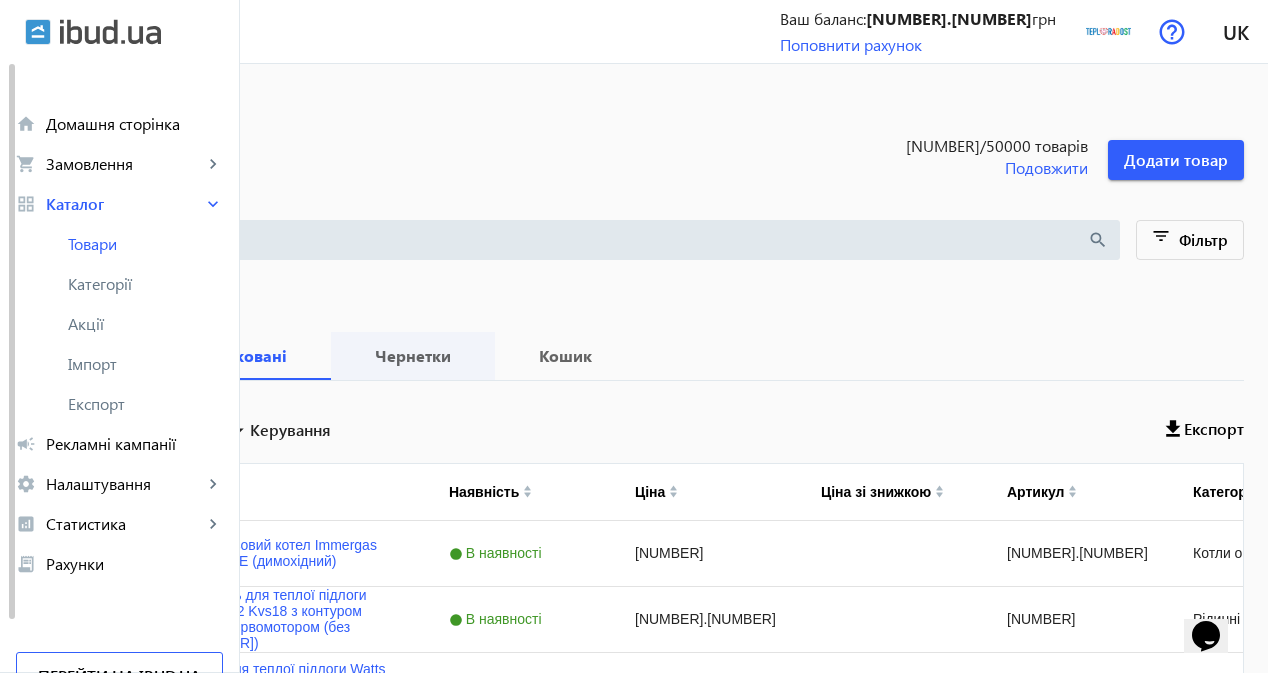 click on "Чернетки" at bounding box center (413, 356) 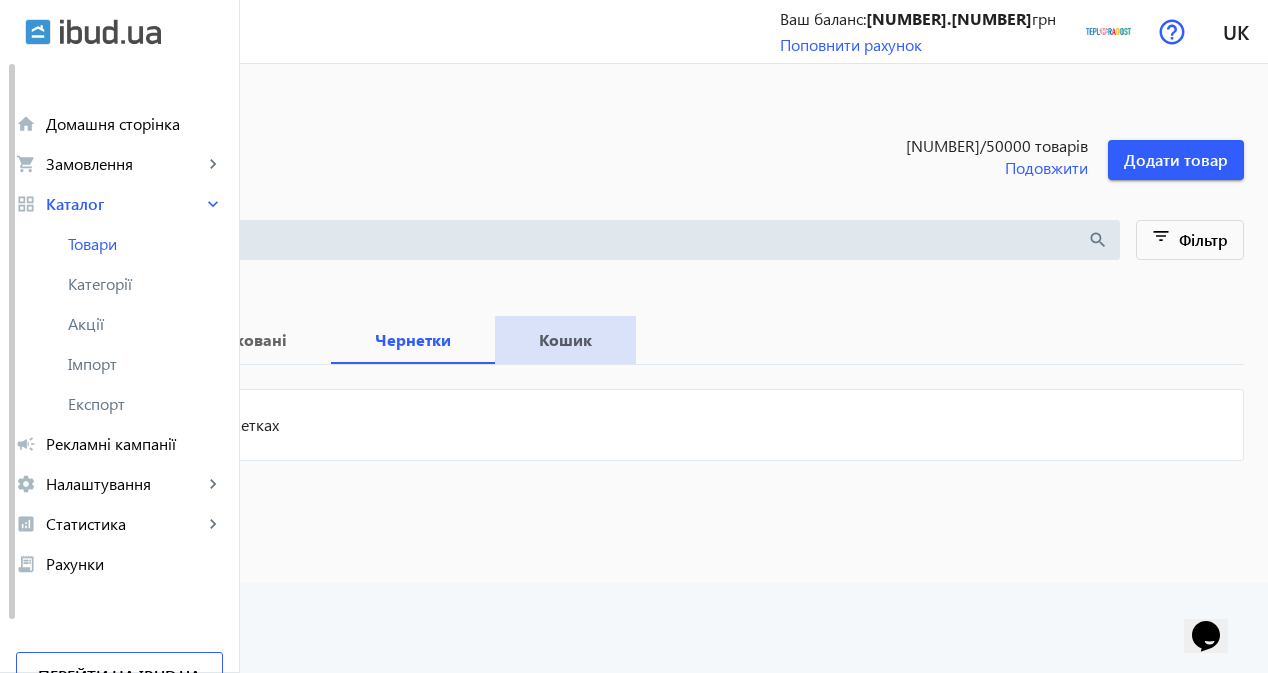 click on "Кошик" at bounding box center (565, 340) 